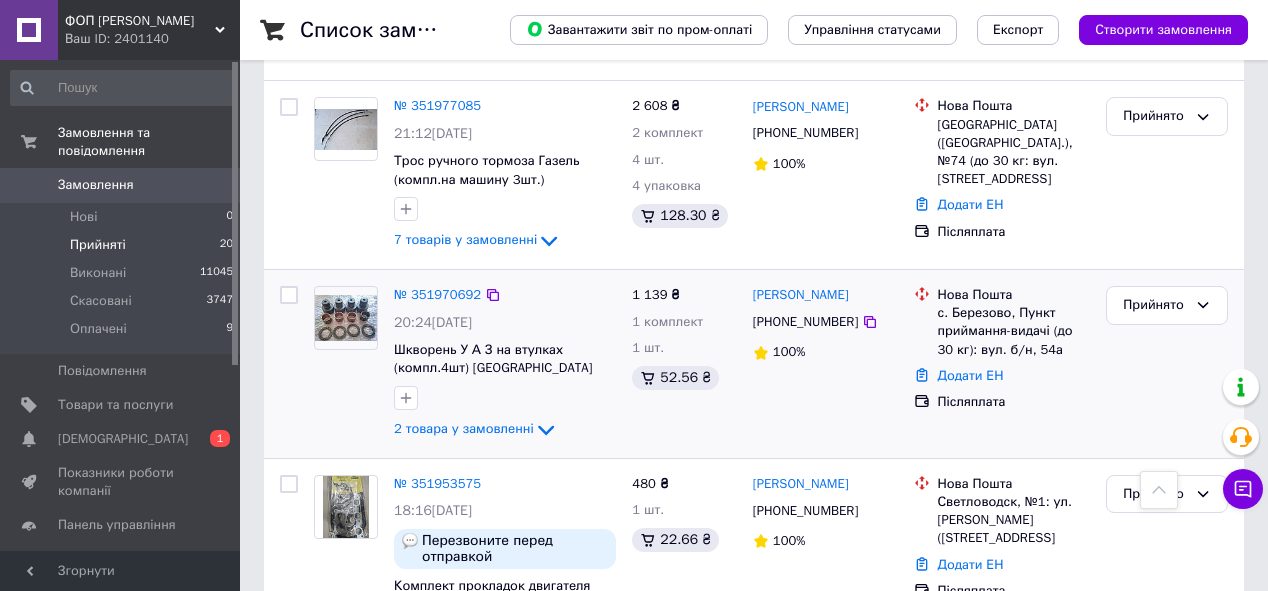 scroll, scrollTop: 1120, scrollLeft: 0, axis: vertical 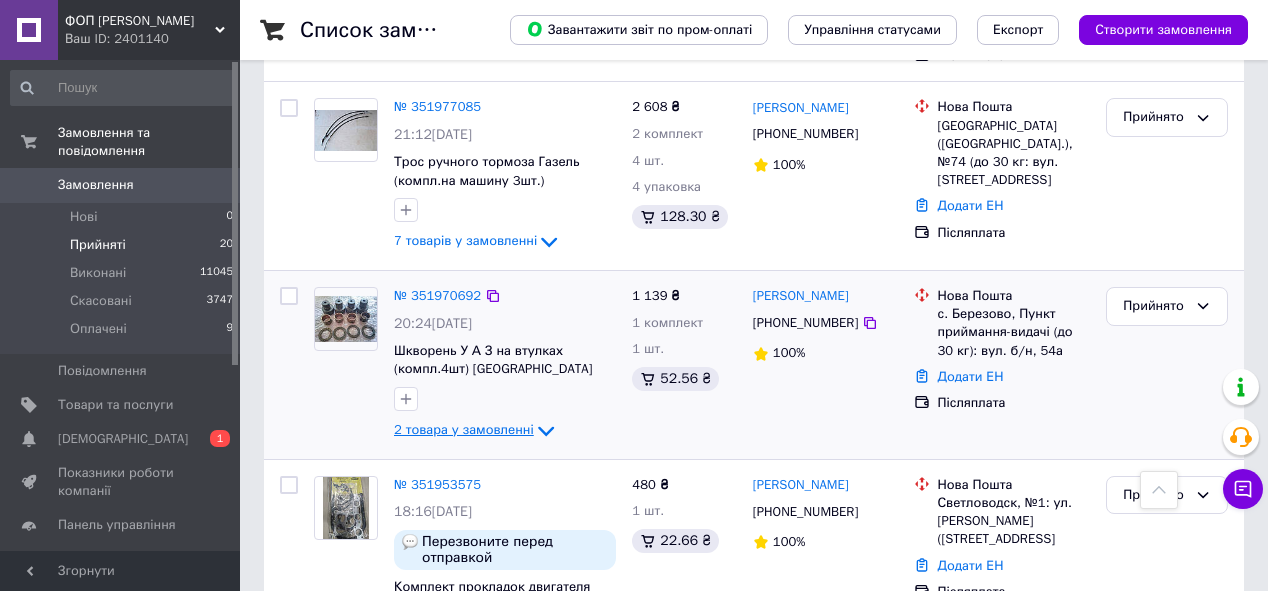 click on "2 товара у замовленні" at bounding box center (464, 430) 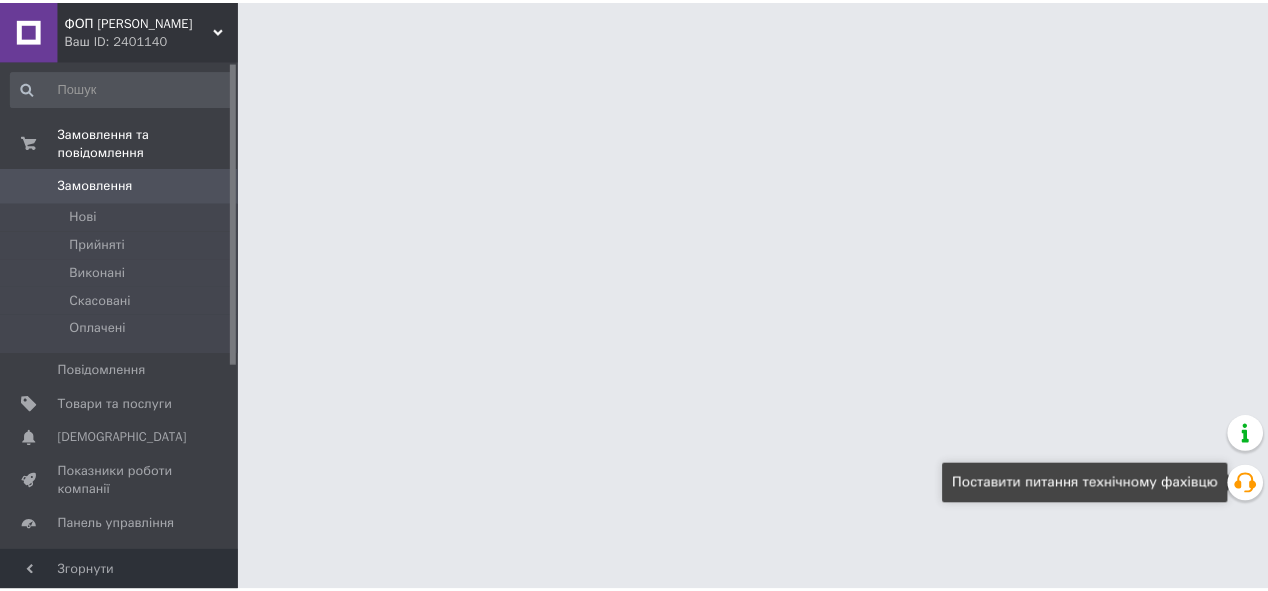 scroll, scrollTop: 0, scrollLeft: 0, axis: both 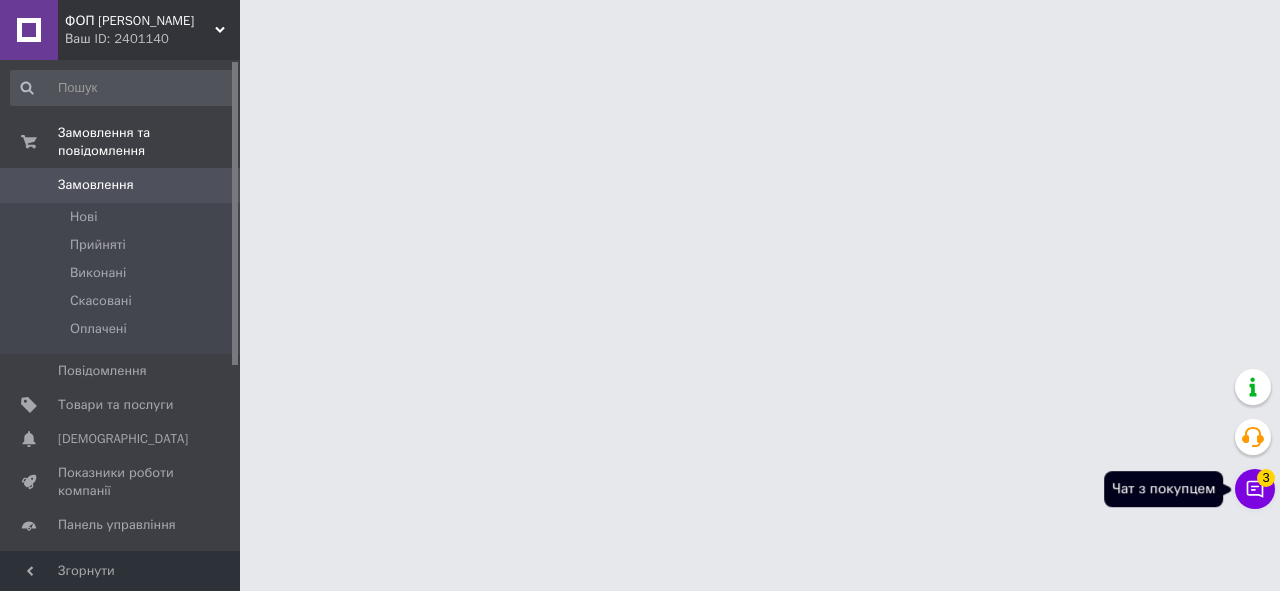 click 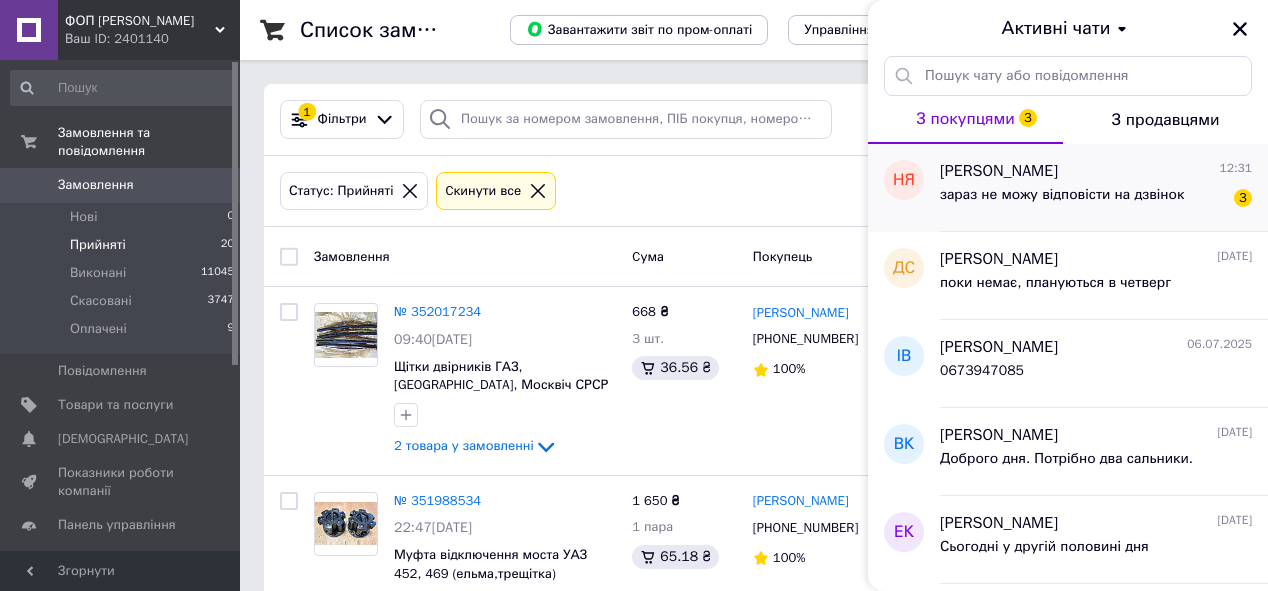 click on "зараз не можу відповісти на дзвінок" at bounding box center (1062, 195) 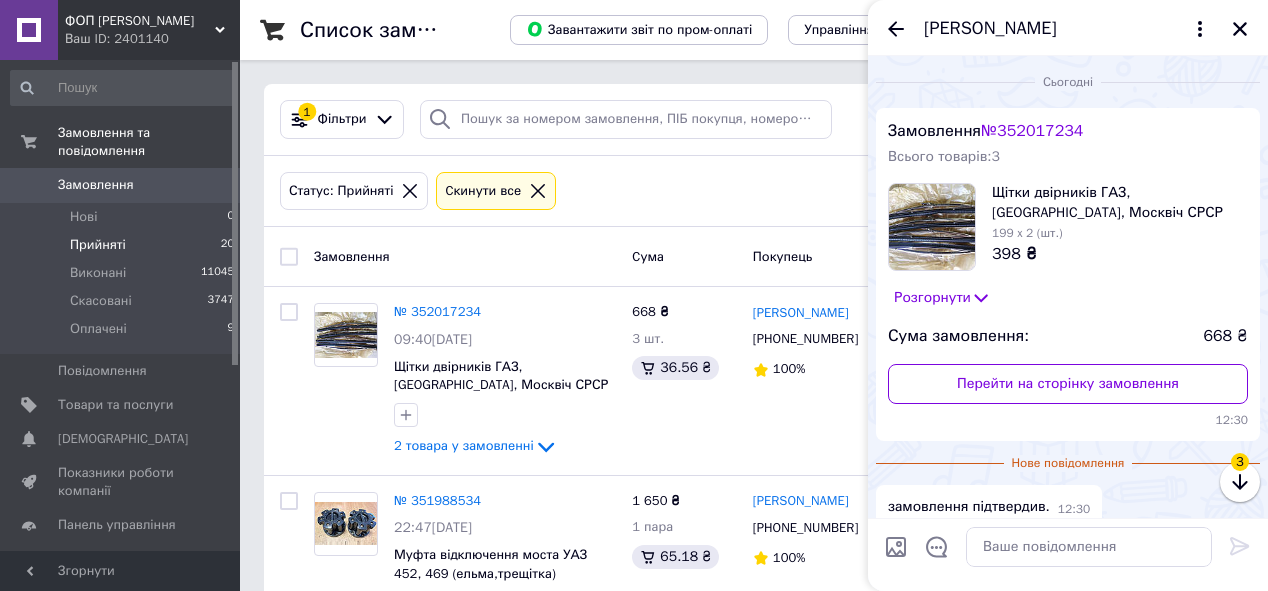 scroll, scrollTop: 146, scrollLeft: 0, axis: vertical 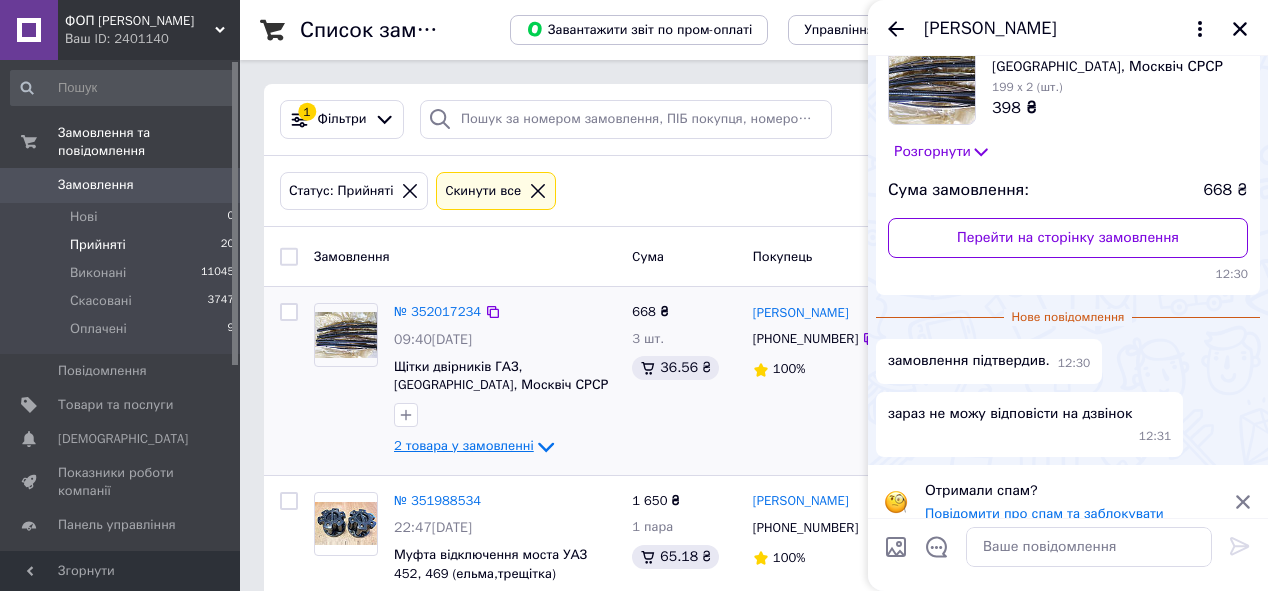 click on "2 товара у замовленні" at bounding box center (464, 446) 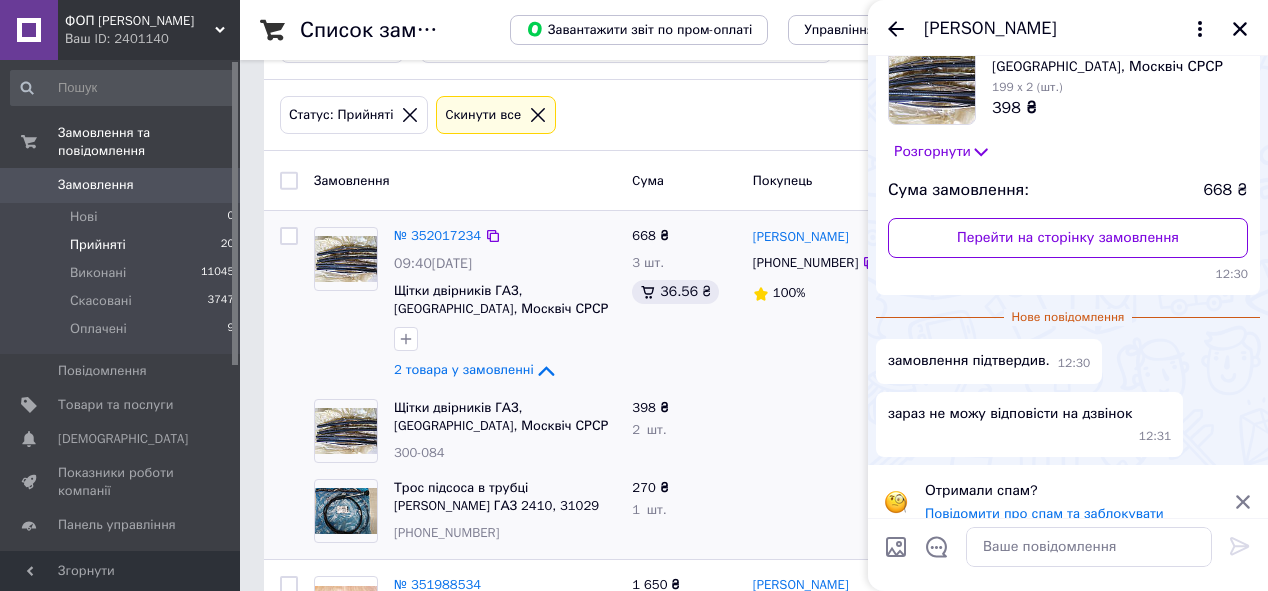 scroll, scrollTop: 160, scrollLeft: 0, axis: vertical 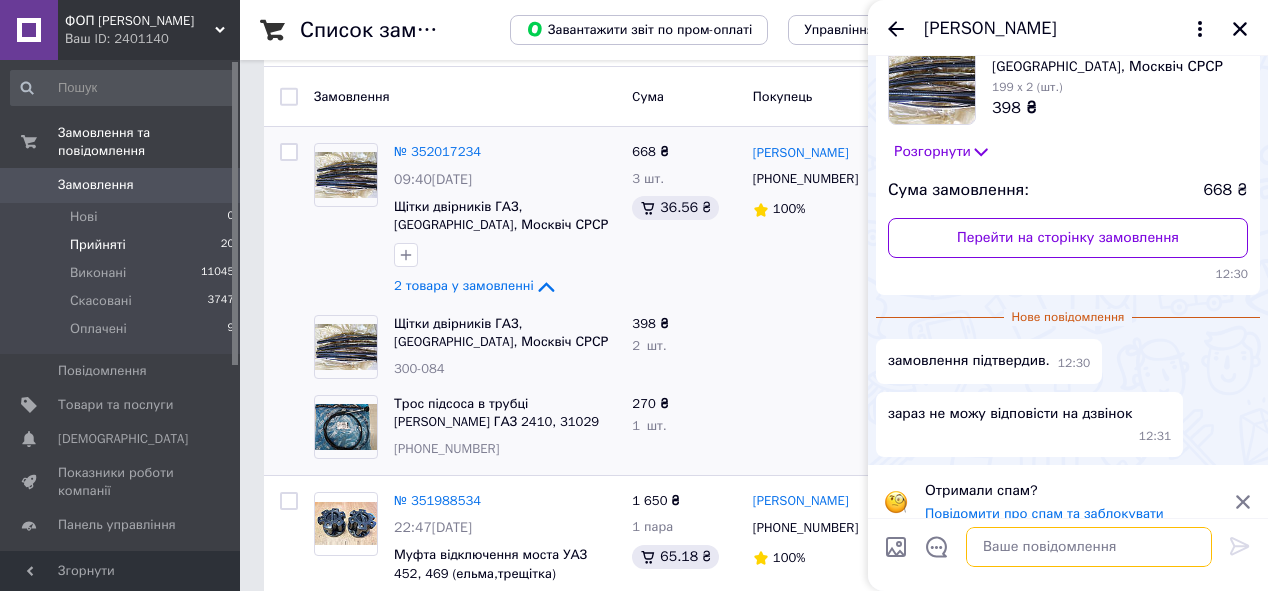click at bounding box center (1089, 547) 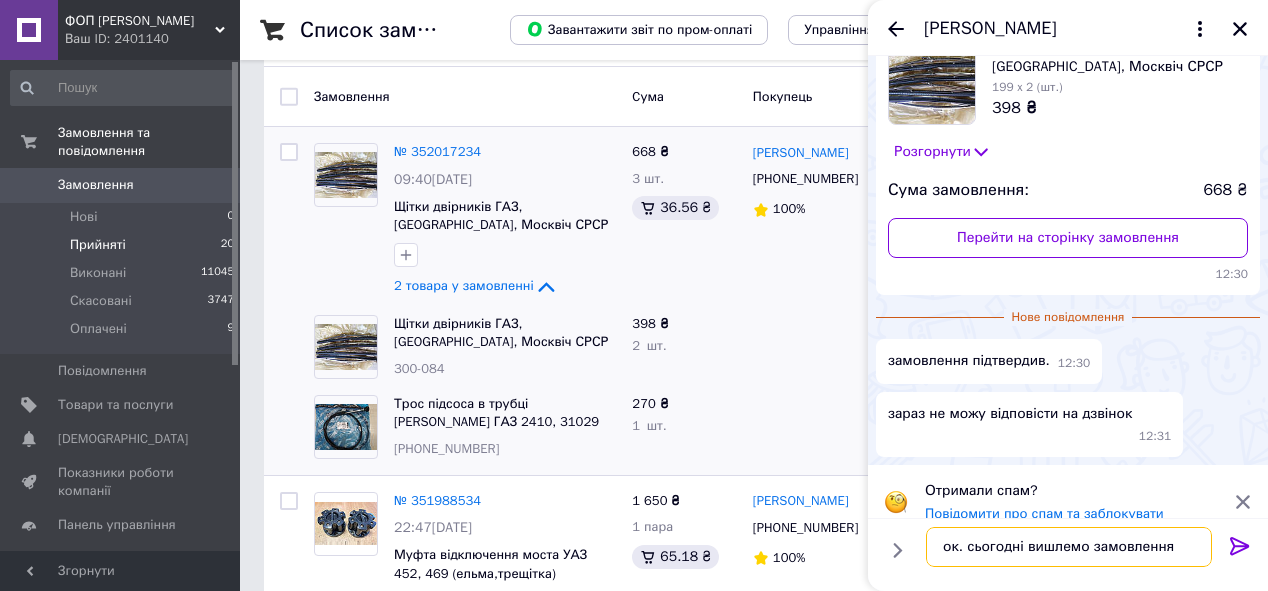 type on "ок. сьогодні вишлемо замовлення." 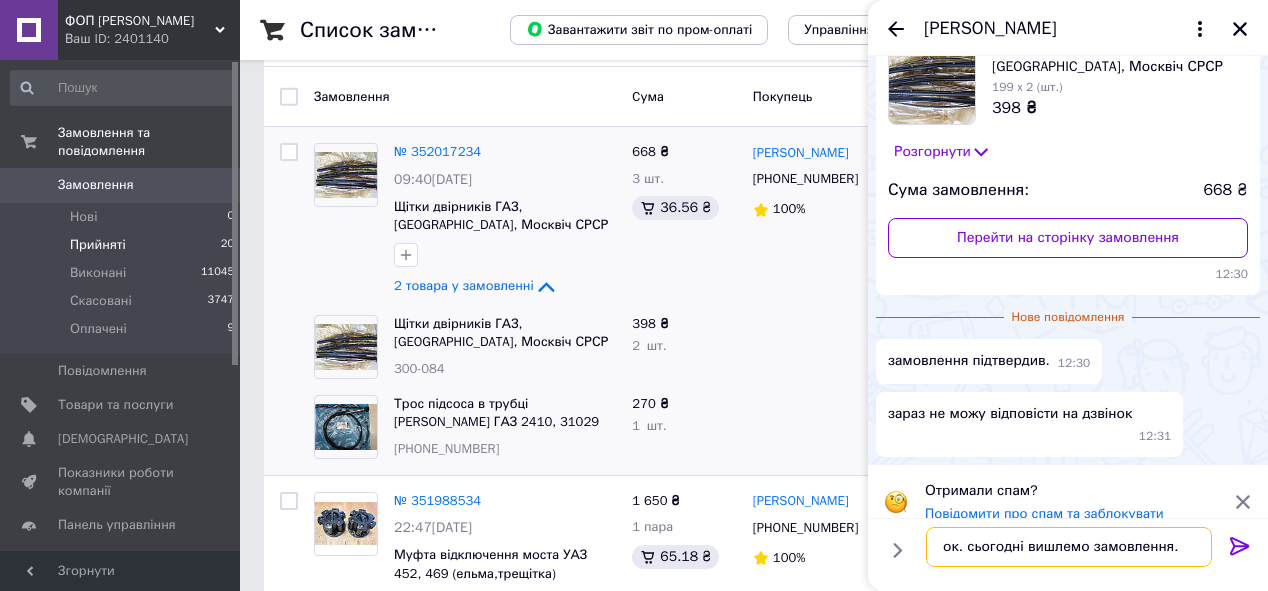 type 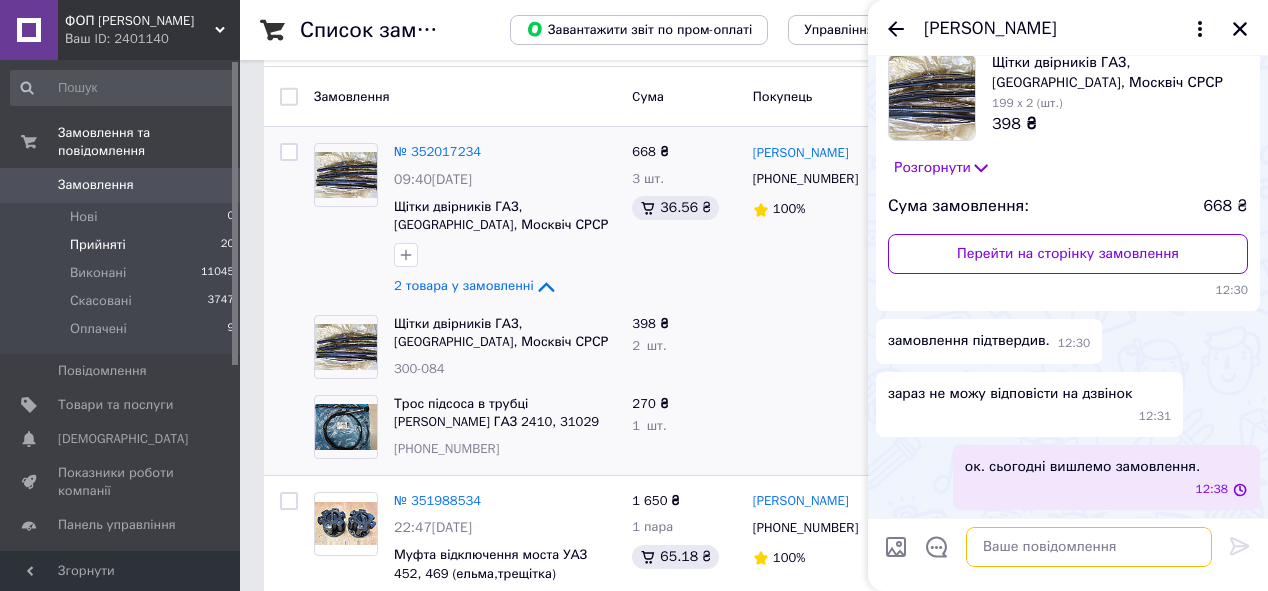 scroll, scrollTop: 89, scrollLeft: 0, axis: vertical 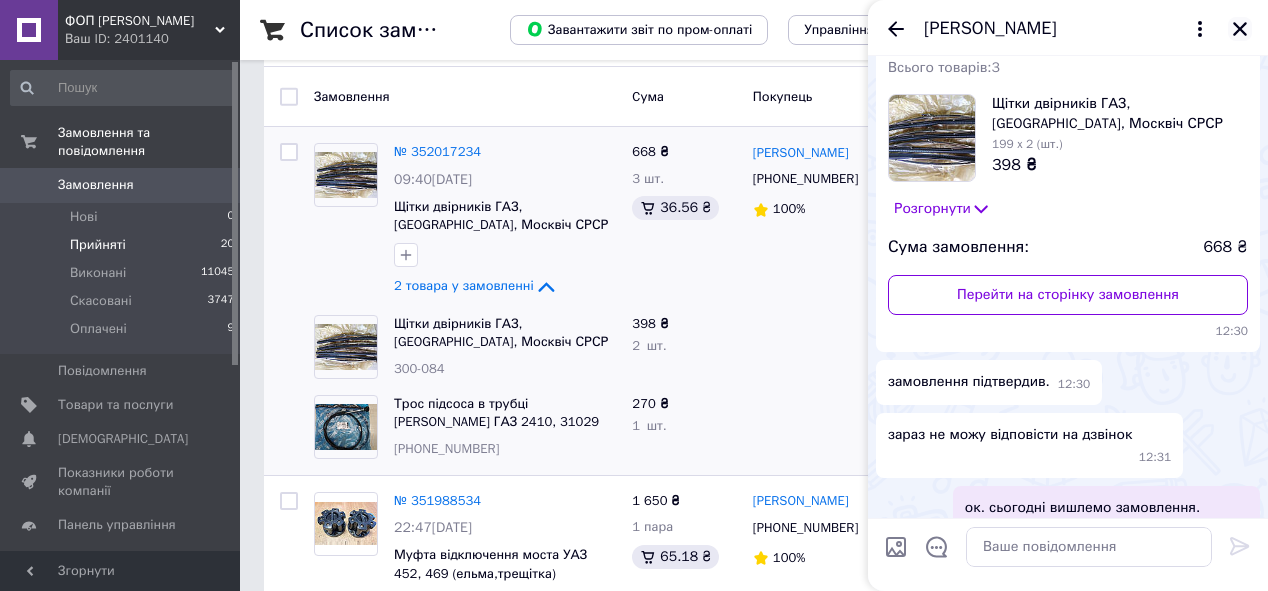 click 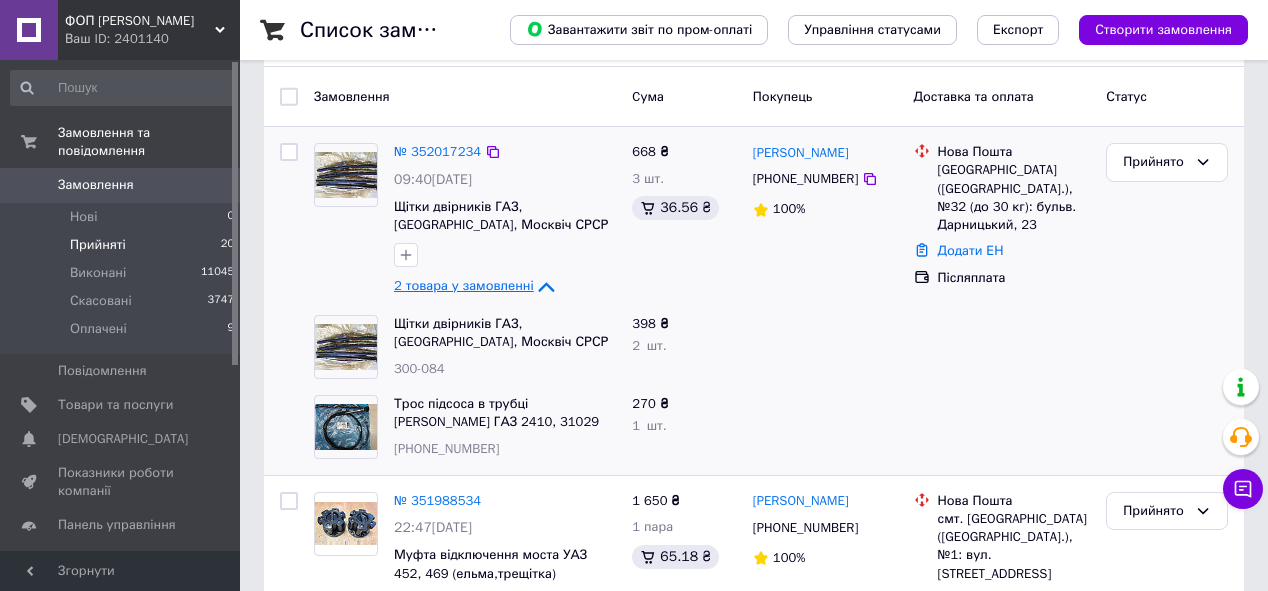 click on "2 товара у замовленні" at bounding box center (464, 286) 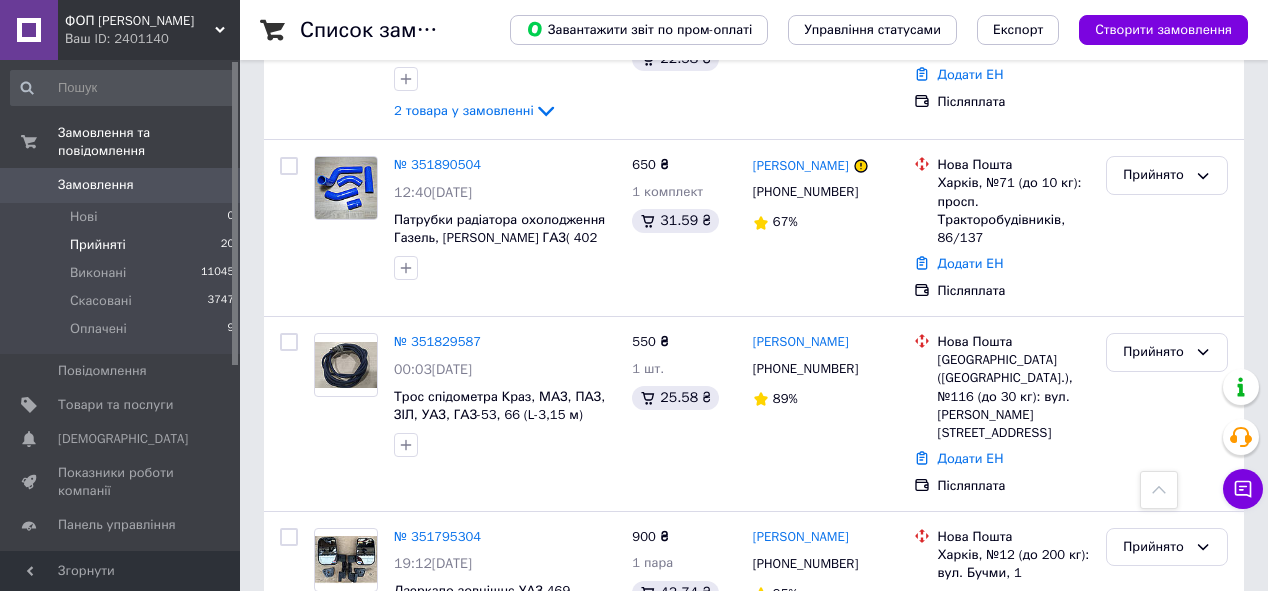 scroll, scrollTop: 1680, scrollLeft: 0, axis: vertical 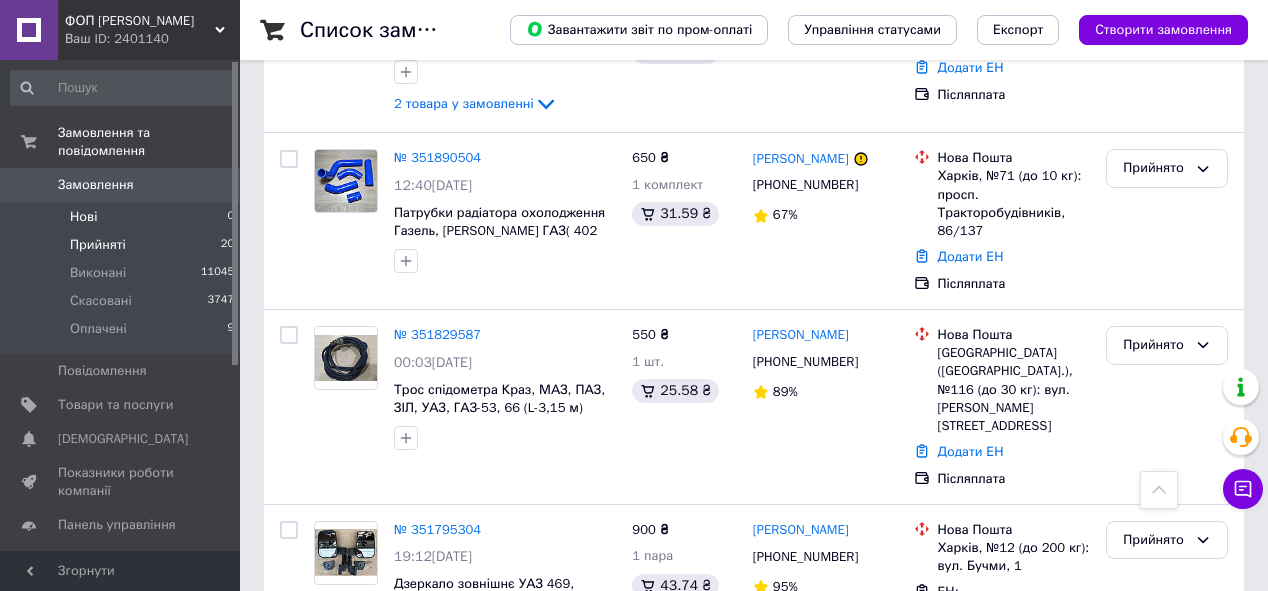 click on "Нові 0" at bounding box center (123, 217) 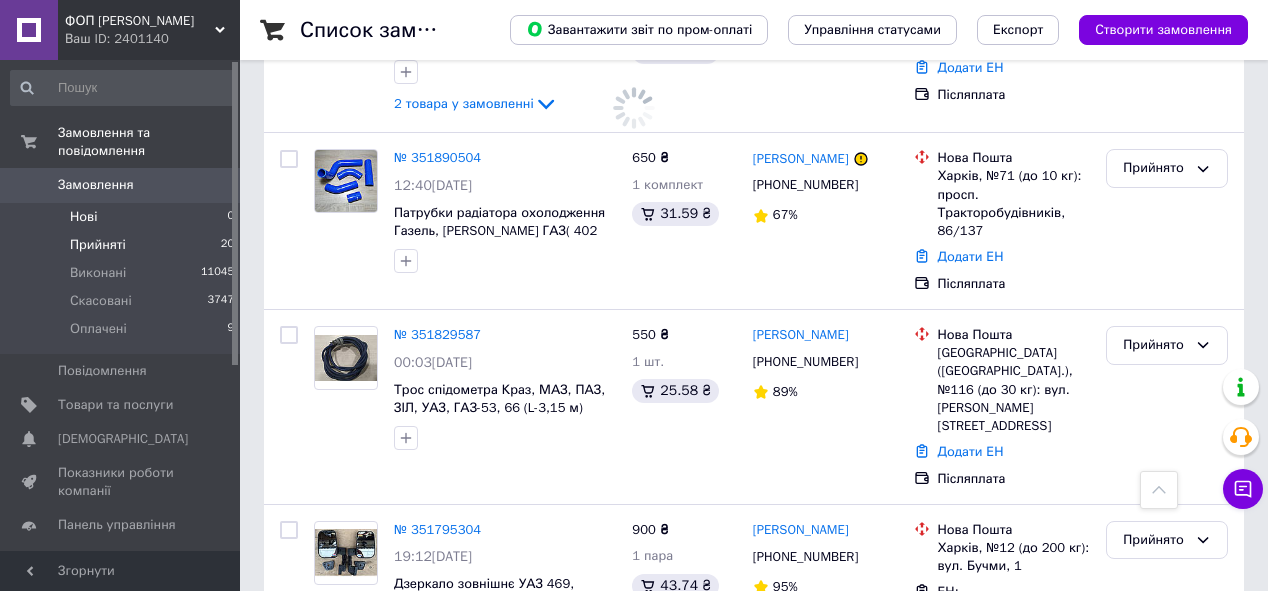 scroll, scrollTop: 0, scrollLeft: 0, axis: both 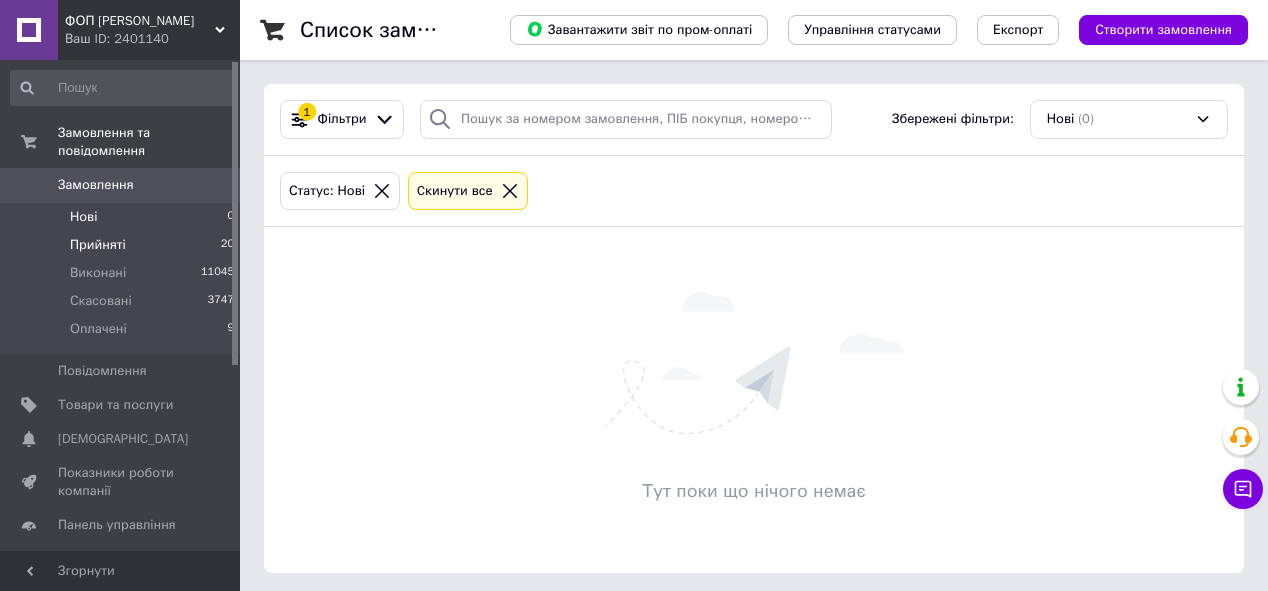 click on "Прийняті" at bounding box center (98, 245) 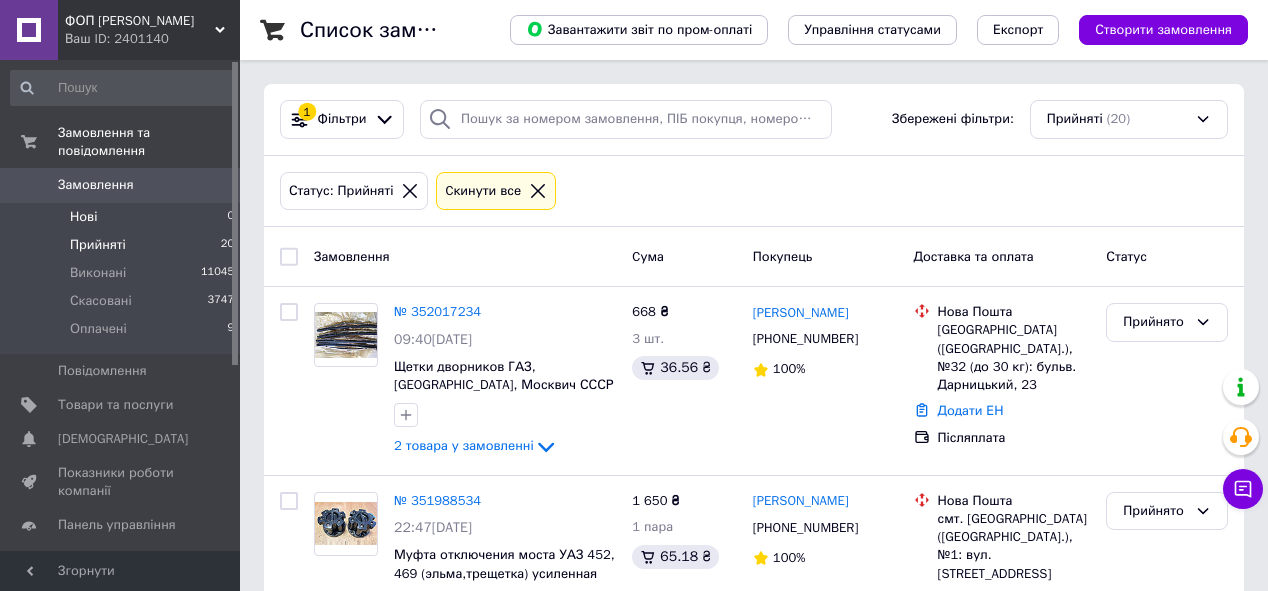 click on "Нові 0" at bounding box center (123, 217) 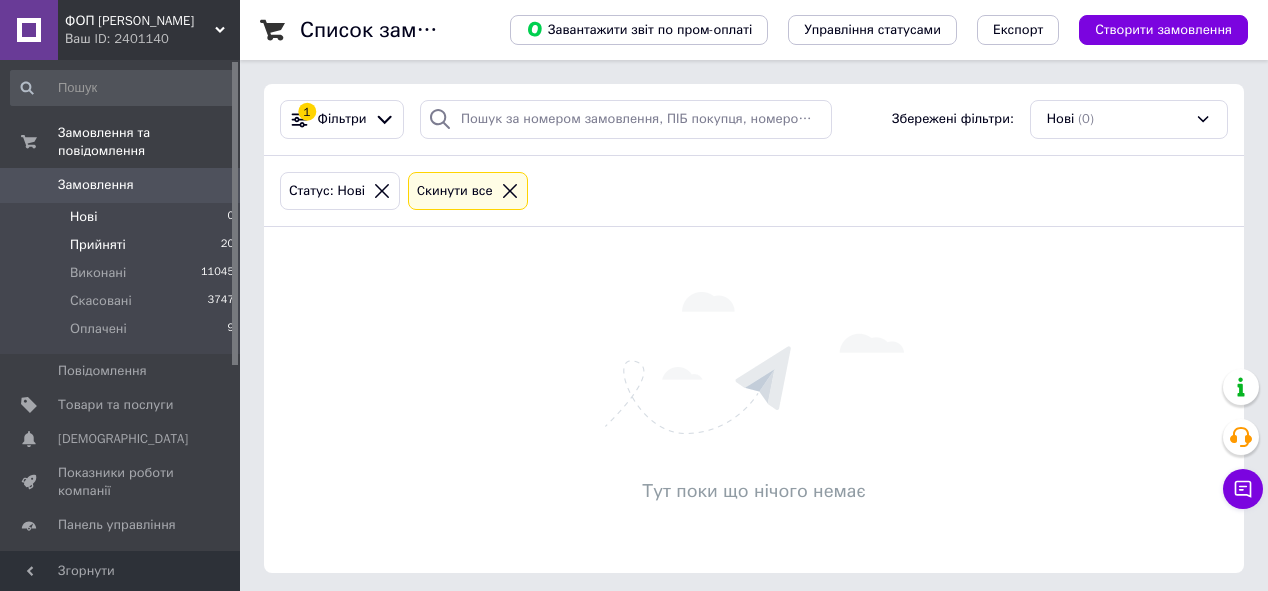 click on "Прийняті 20" at bounding box center (123, 245) 